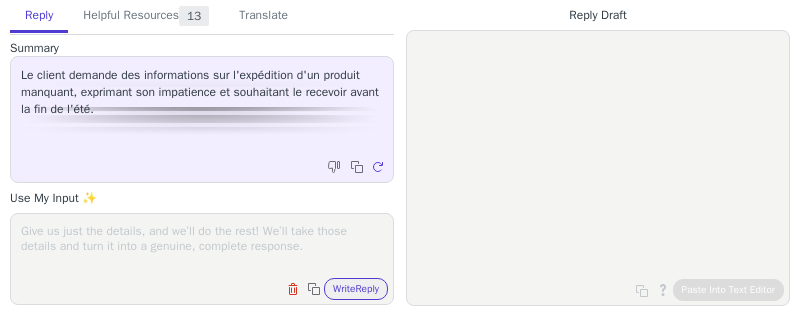 scroll, scrollTop: 0, scrollLeft: 0, axis: both 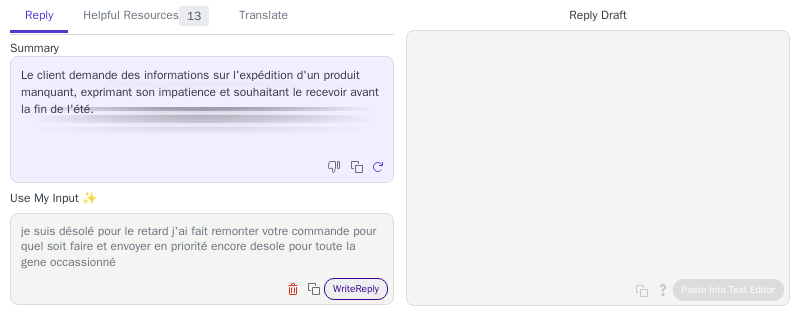 type on "je suis désolé pour le retard j'ai fait remonter votre commande pour quel soit faire et envoyer en priorité encore desole pour toute la gene occassionné" 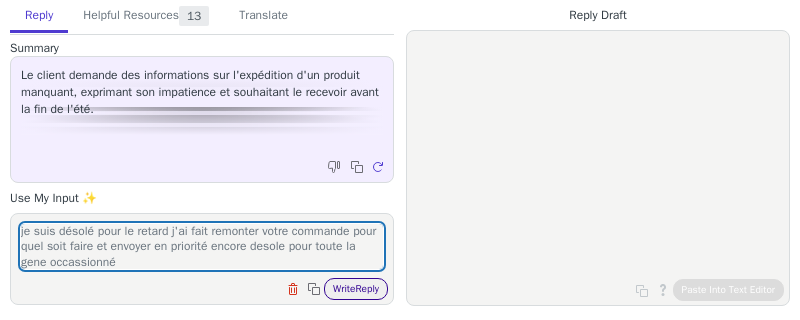 click on "Write  Reply" at bounding box center [356, 289] 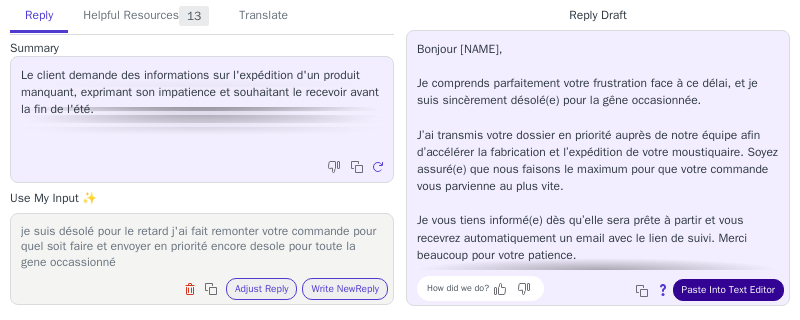 click on "Paste Into Text Editor" at bounding box center (728, 290) 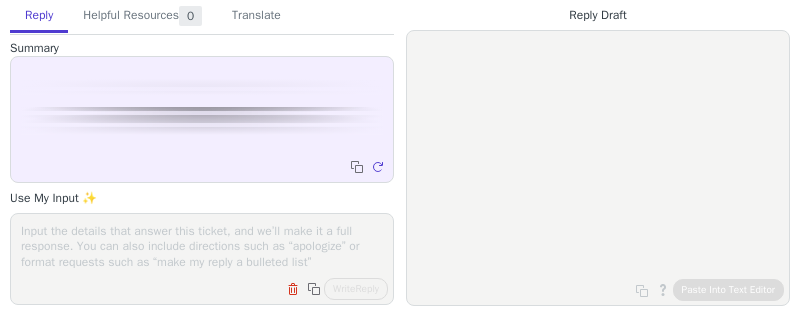 scroll, scrollTop: 0, scrollLeft: 0, axis: both 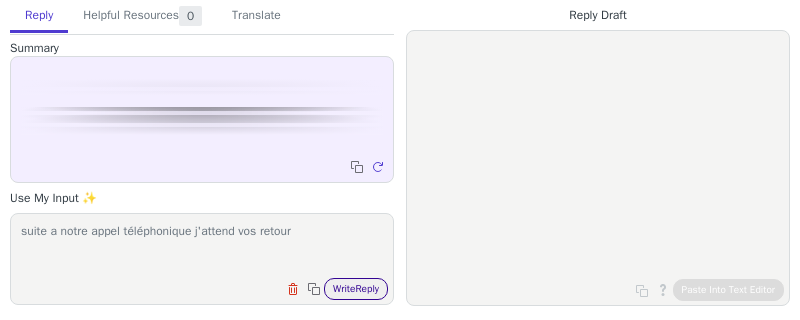 type on "suite a notre appel téléphonique j'attend vos retour" 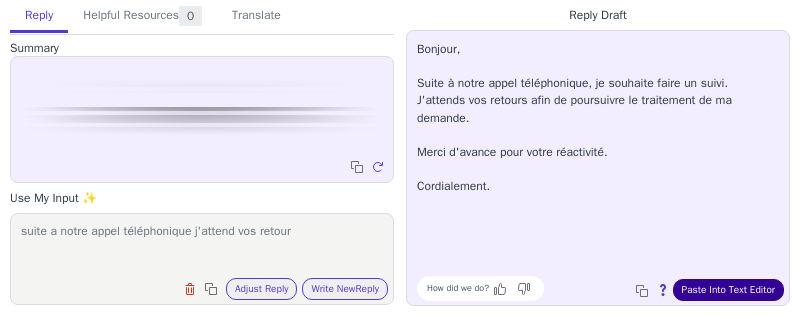 click on "Paste Into Text Editor" at bounding box center [728, 290] 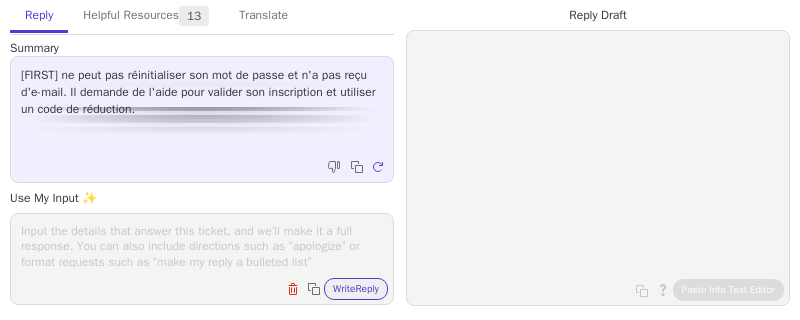 scroll, scrollTop: 0, scrollLeft: 0, axis: both 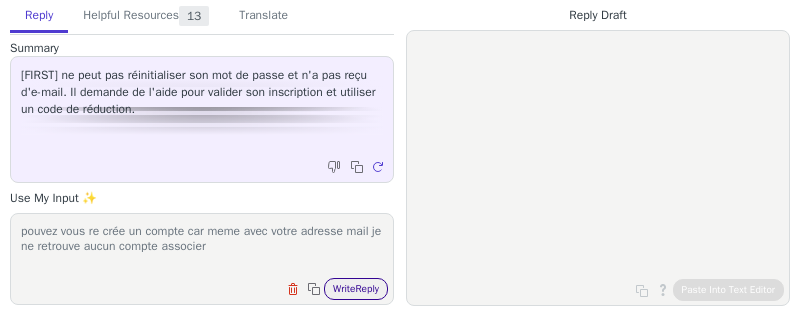 type on "pouvez vous re crée un compte car meme avec votre adresse mail je ne retrouve aucun compte associer" 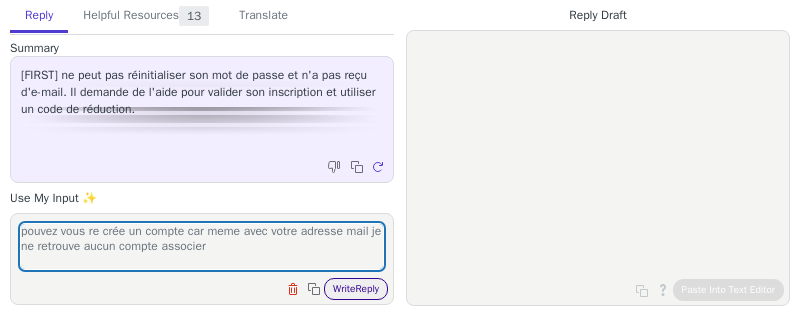 click on "Write  Reply" at bounding box center [356, 289] 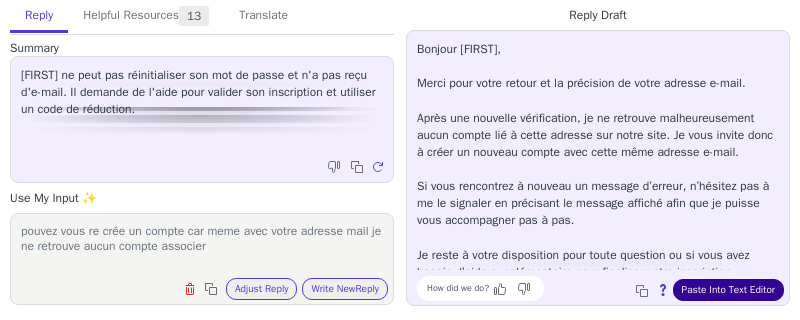 click on "Paste Into Text Editor" at bounding box center (728, 290) 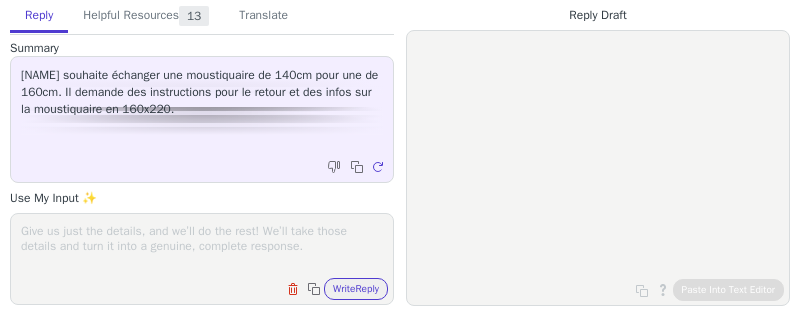 scroll, scrollTop: 0, scrollLeft: 0, axis: both 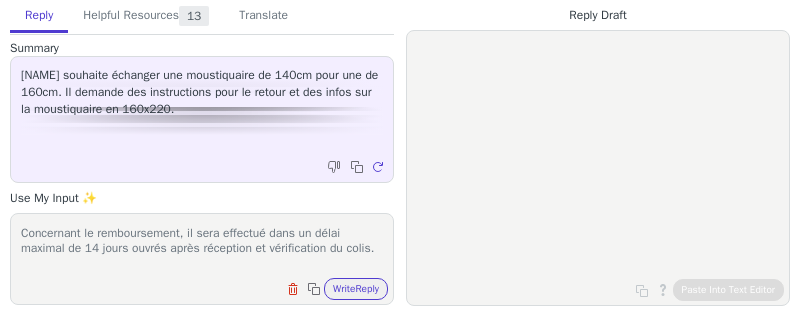 click on "Bonjour,
Dans un premier temps, je tiens à vous remercier pour votre commande passée chez Avosdim et déplore le fait que celle-ci ne corresponde pas à vos attentes.
Ci-joint, vous trouverez le bon de retour.
Conformément à nos conditions générales de ventes, les frais de retour sont à votre charge, le retour étant lié à une rétractation. Concernant le remboursement, il sera effectué dans un délai maximal de 14 jours ouvrés après réception et vérification du colis.
L’équipe Avosdim reste à votre disposition pour tout renseignement.
Belle journée," at bounding box center [202, 246] 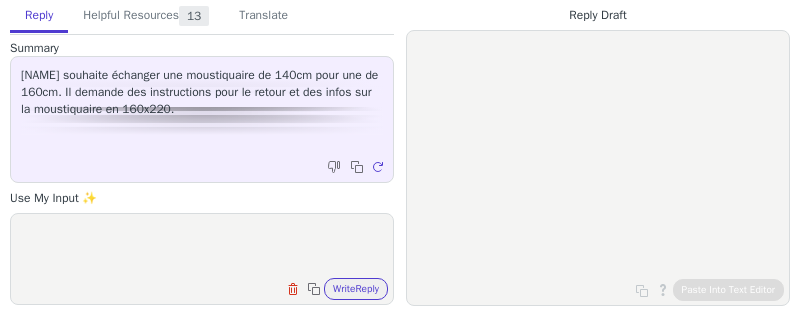scroll, scrollTop: 215, scrollLeft: 0, axis: vertical 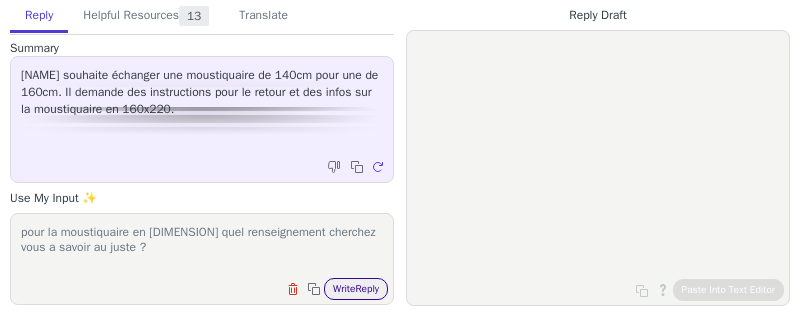 type on "Bonjour,
Dans un premier temps, je tiens à vous remercier pour votre commande passée chez Avosdim et déplore le fait que celle-ci ne corresponde pas à vos attentes.
Ci-joint, vous trouverez le bon de retour.
Conformément à nos conditions générales de ventes, les frais de retour sont à votre charge, le retour étant lié à une rétractation. Concernant le remboursement, il sera effectué dans un délai maximal de 14 jours ouvrés après réception et vérification du colis.
pour la moustiquaire en [DIMENSION] quel renseignement cherchez vous a savoir au juste ?
L’équipe Avosdim reste à votre disposition pour tout renseignement.
Belle journée," 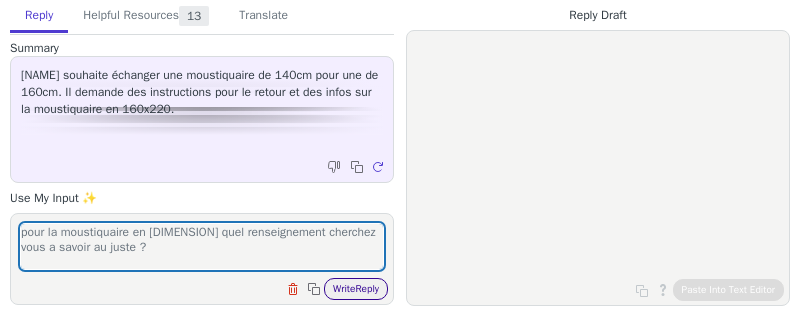 click on "Write  Reply" at bounding box center (356, 289) 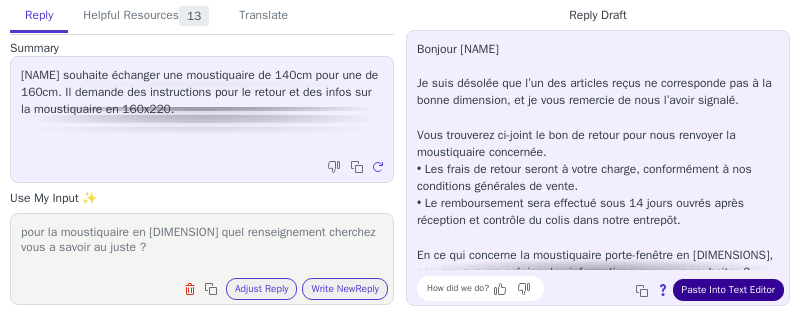 click on "Paste Into Text Editor" at bounding box center (728, 290) 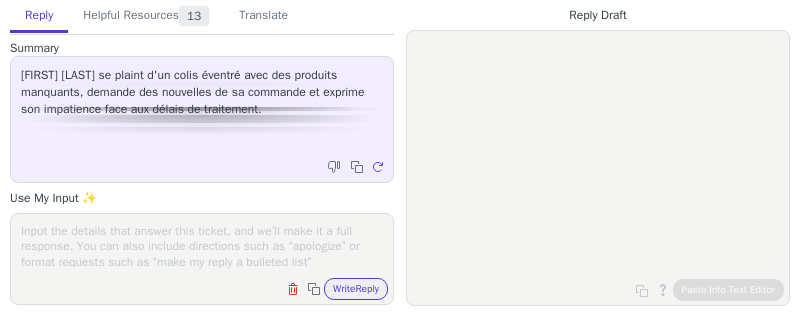 scroll, scrollTop: 0, scrollLeft: 0, axis: both 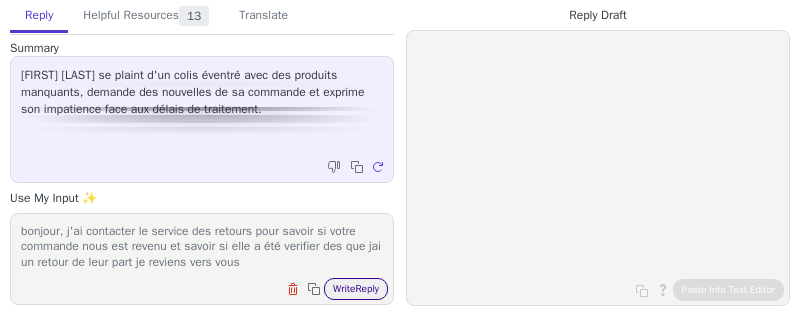 type on "bonjour, j'ai contacter le service des retours pour savoir si votre commande nous est revenu et savoir si elle a été verifier des que jai un retour de leur part je reviens vers vous" 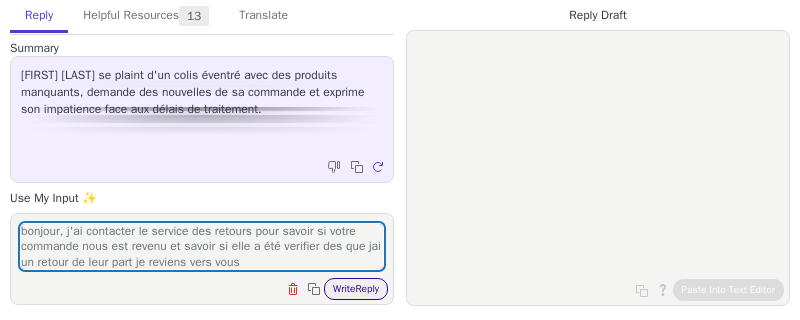 click on "Write  Reply" at bounding box center [356, 289] 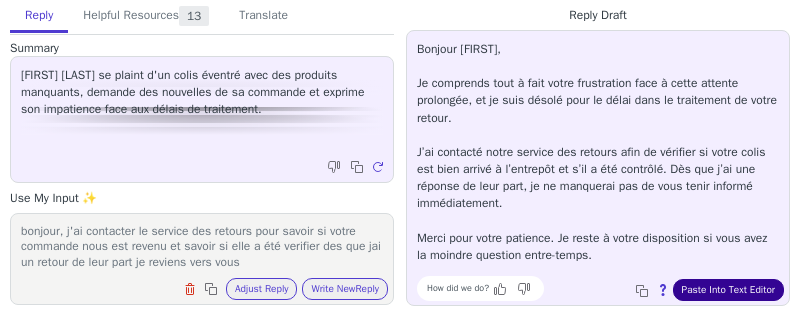 click on "Paste Into Text Editor" at bounding box center (728, 290) 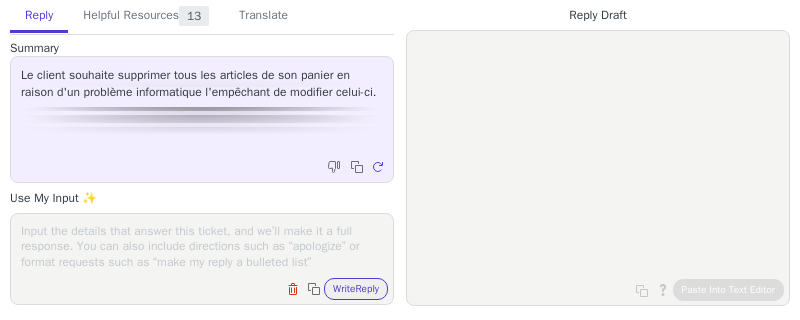 scroll, scrollTop: 0, scrollLeft: 0, axis: both 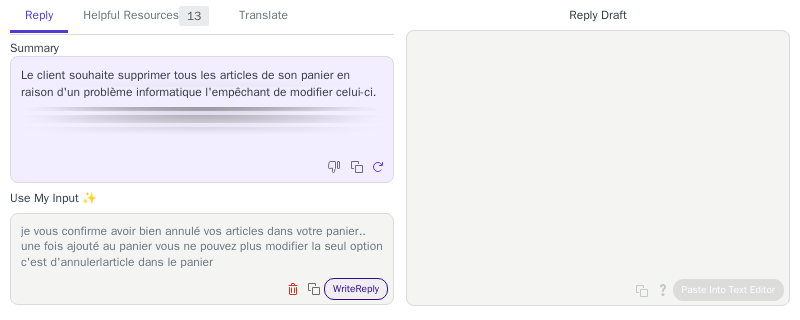 type on "je vous confirme avoir bien annulé vos articles dans votre panier.. une fois ajouté au panier vous ne pouvez plus modifier la seul option c'est d'annulerlarticle dans le panier" 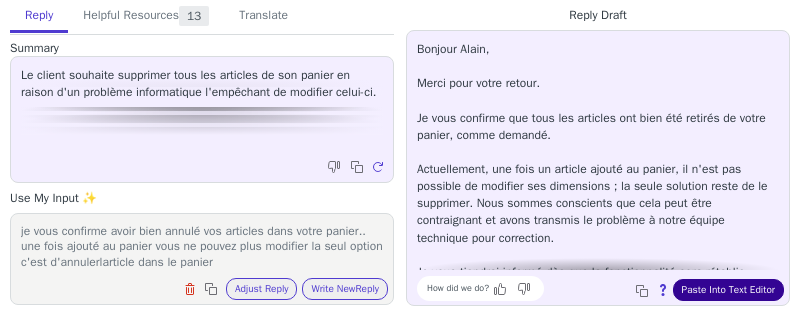 click on "Paste Into Text Editor" at bounding box center (728, 290) 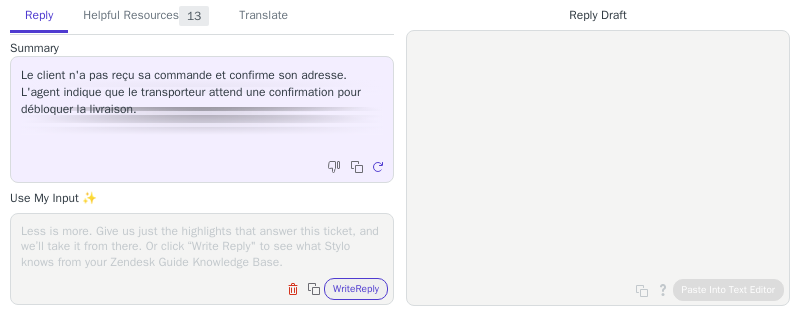 scroll, scrollTop: 0, scrollLeft: 0, axis: both 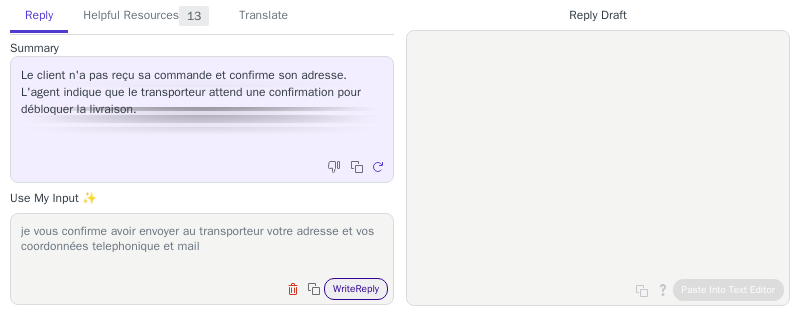 type on "je vous confirme avoir envoyer au transporteur votre adresse et vos coordonnées telephonique et mail" 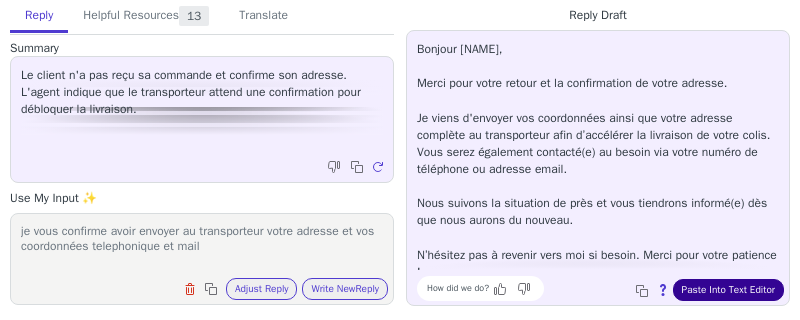 click on "Paste Into Text Editor" at bounding box center (728, 290) 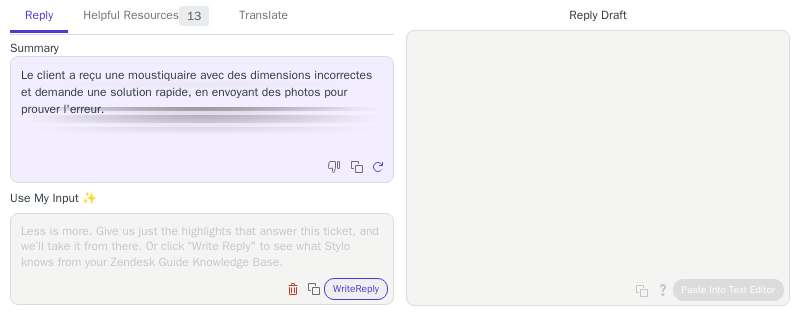 scroll, scrollTop: 0, scrollLeft: 0, axis: both 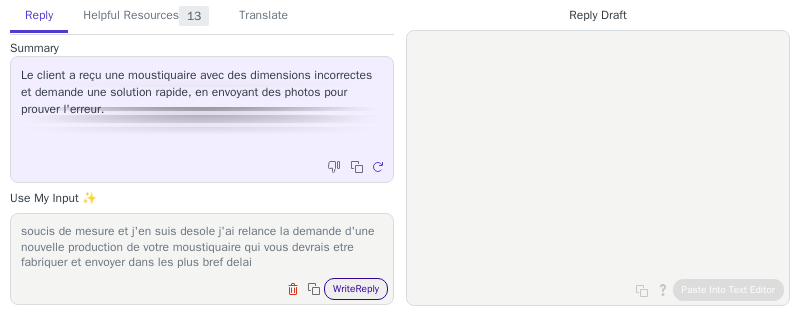 type on "je suis desolé pour la gene occassionné effectivement il y a bien un soucis de mesure et j'en suis desole j'ai relance la demande d'une nouvelle production de votre moustiquaire qui vous devrais etre fabriquer et envoyer dans les plus bref delai" 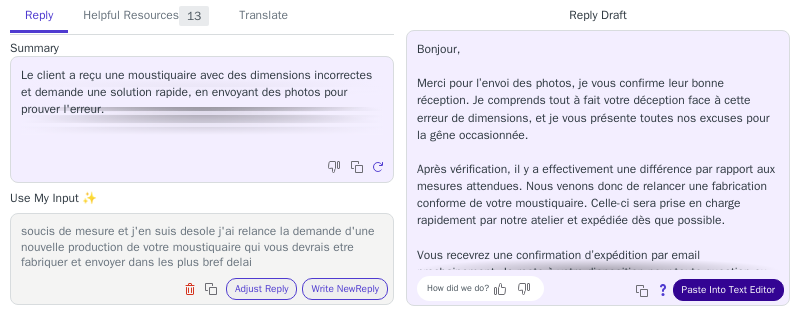 click on "Paste Into Text Editor" at bounding box center [728, 290] 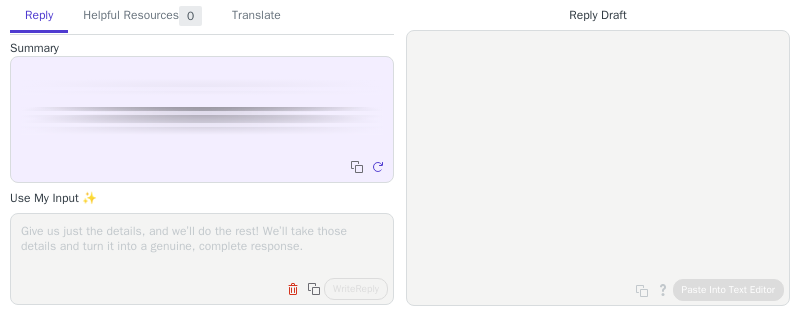 scroll, scrollTop: 0, scrollLeft: 0, axis: both 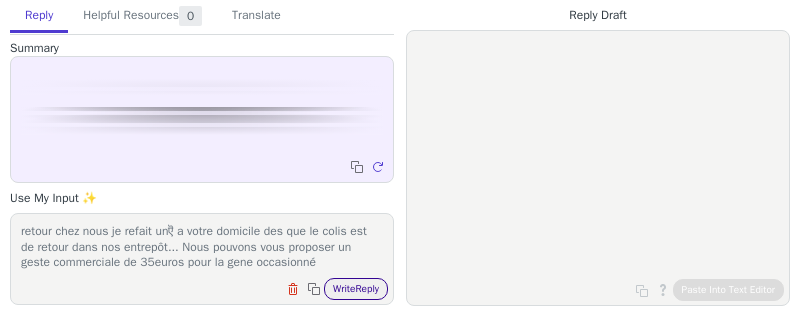 type on "Bonjour je suis desole mais je vois que votre commande est de retour chez nous je refait unऎ a votre domicile des que le colis est de retour dans nos entrepôt... Nous pouvons vous proposer un geste commerciale de 35euros pour la gene occasionné" 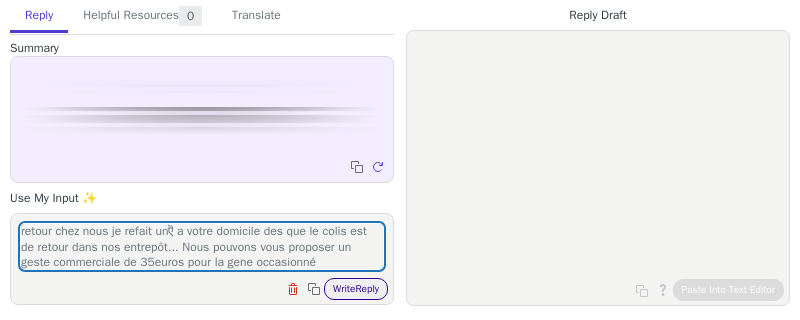 click on "Write  Reply" at bounding box center [356, 289] 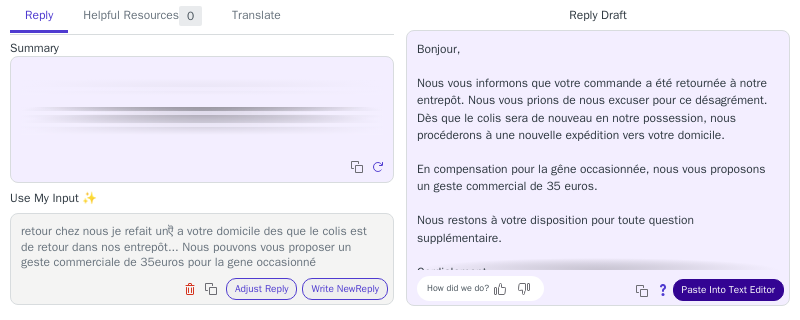 click on "Paste Into Text Editor" at bounding box center [728, 290] 